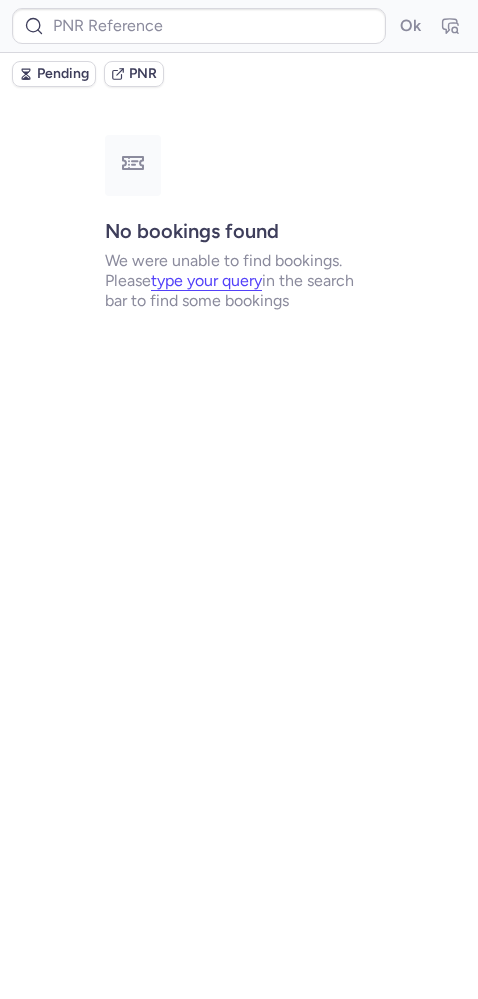 scroll, scrollTop: 0, scrollLeft: 0, axis: both 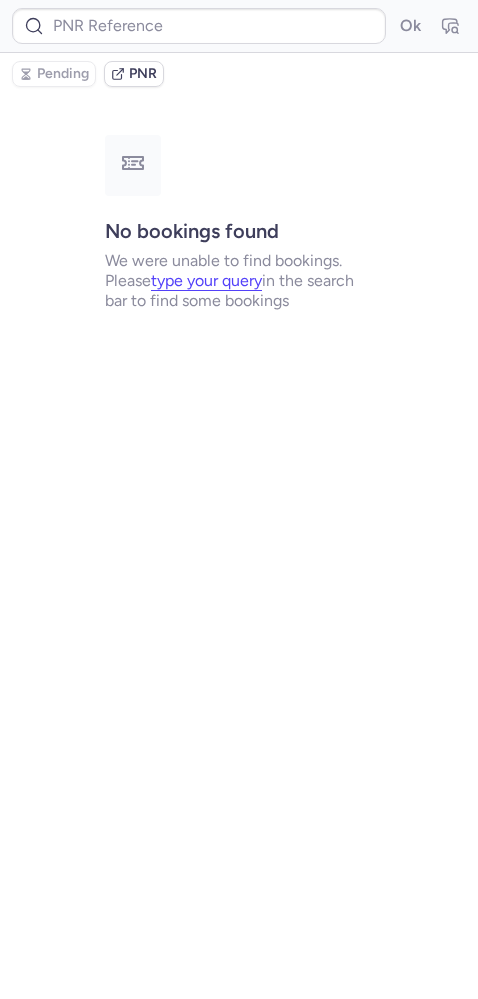 type on "CP7ESK" 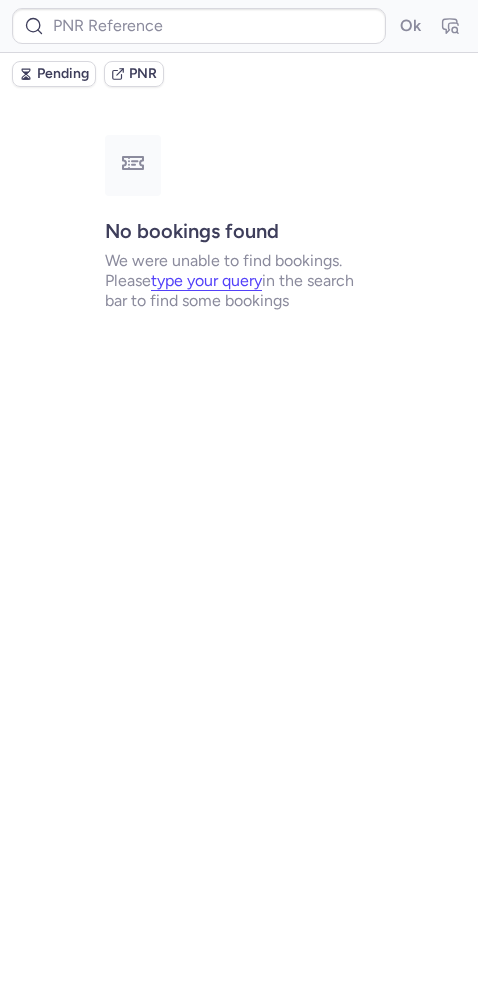type on "CP5NXC" 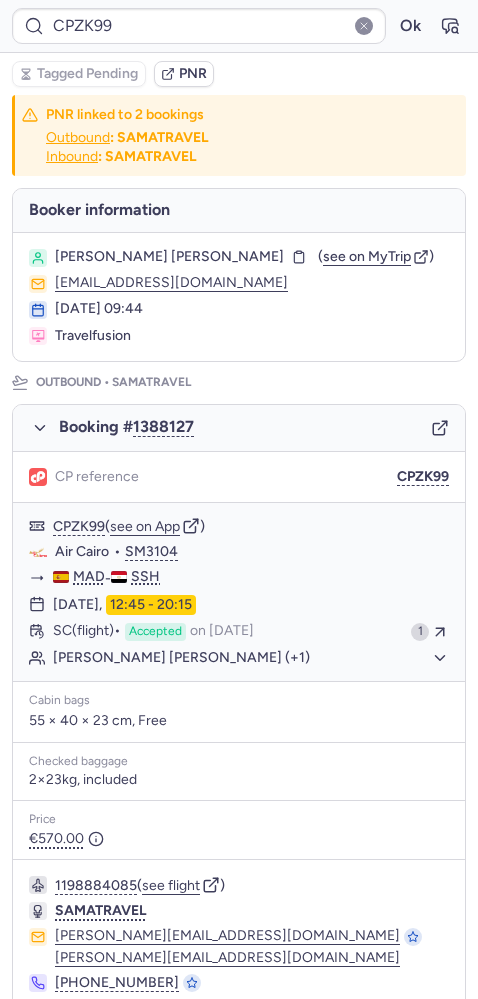 type on "CPK6F9" 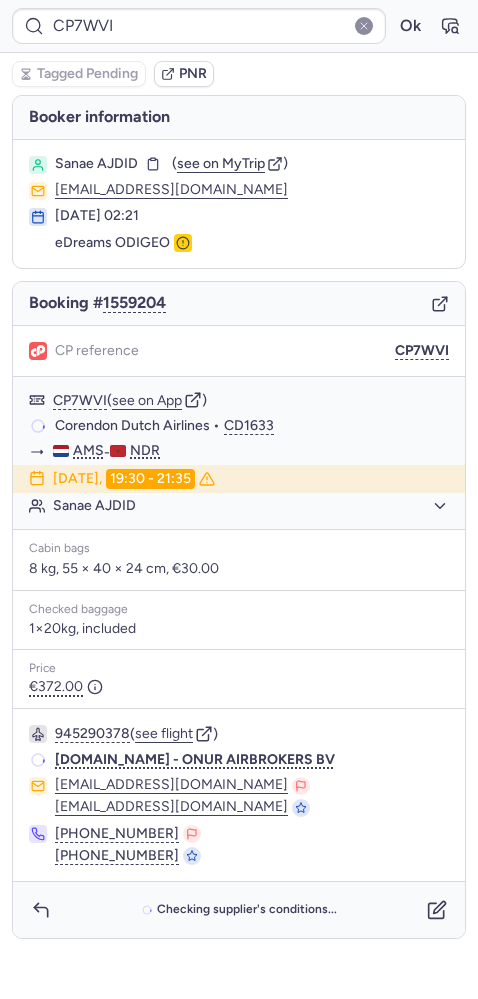 type on "CPLAFQ" 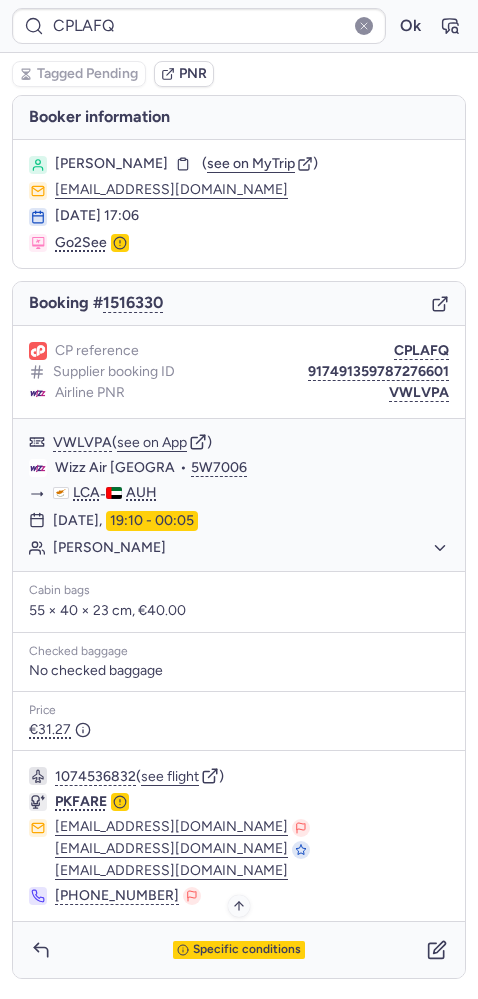 click 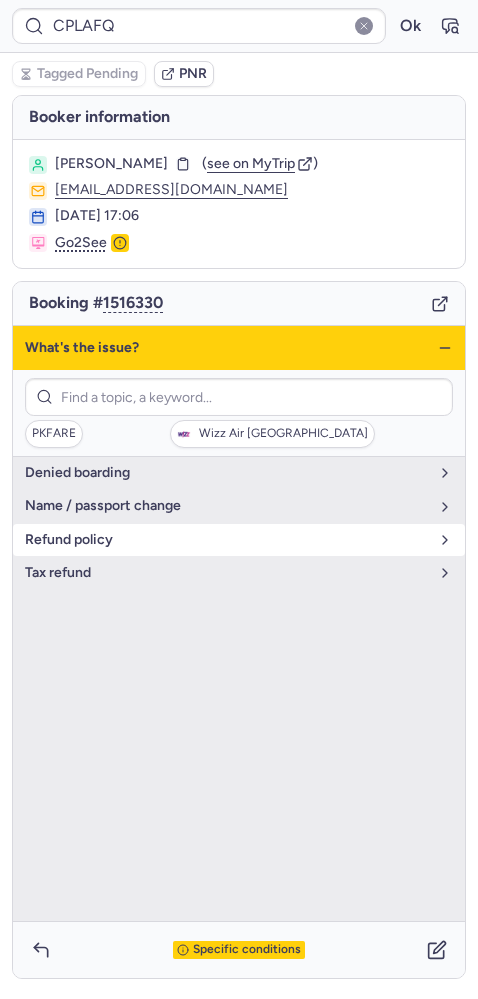 click on "refund policy" at bounding box center [239, 540] 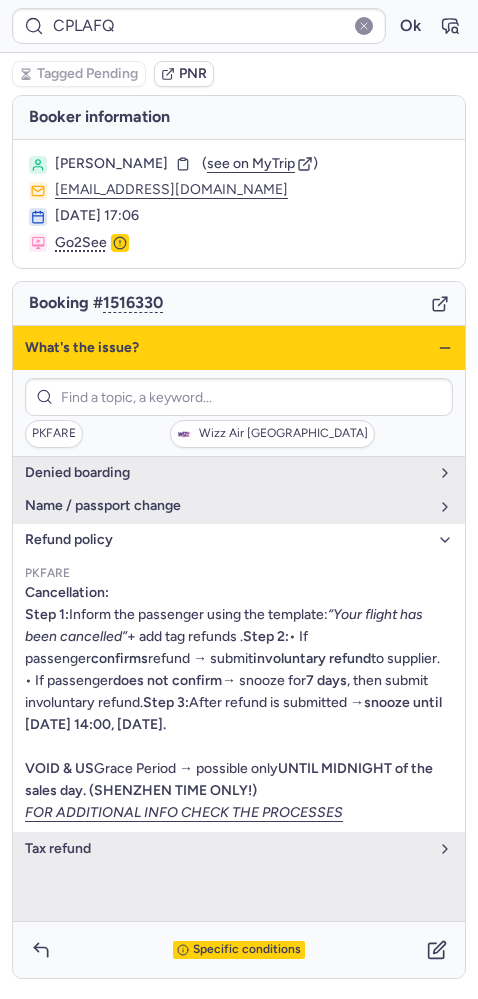 scroll, scrollTop: 11, scrollLeft: 0, axis: vertical 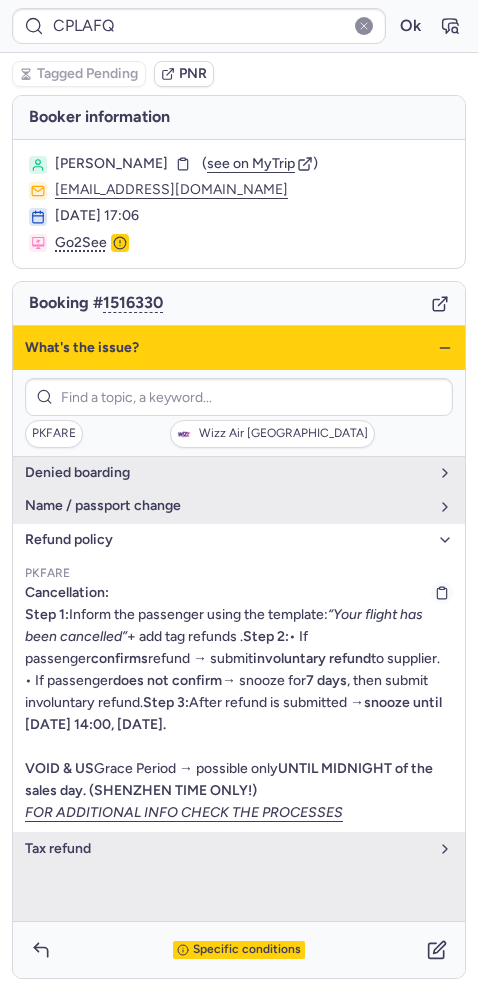 type 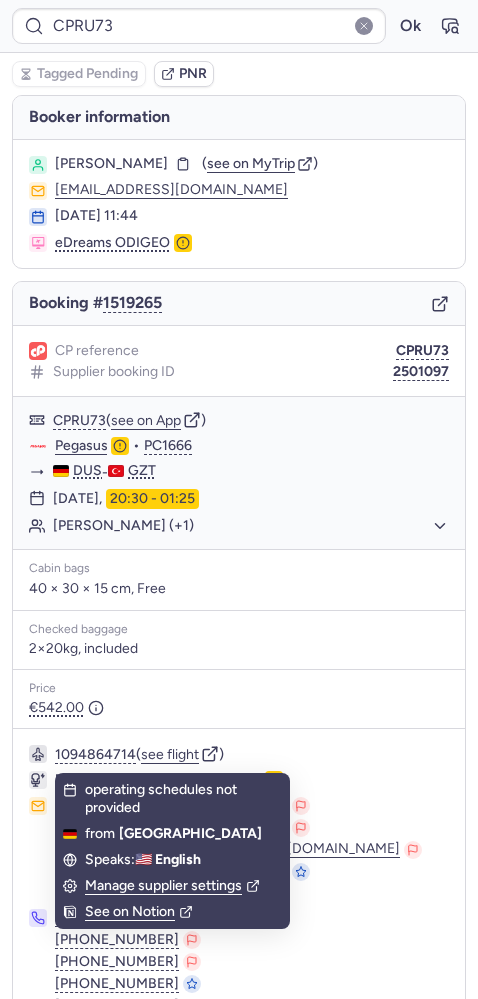 scroll, scrollTop: 102, scrollLeft: 0, axis: vertical 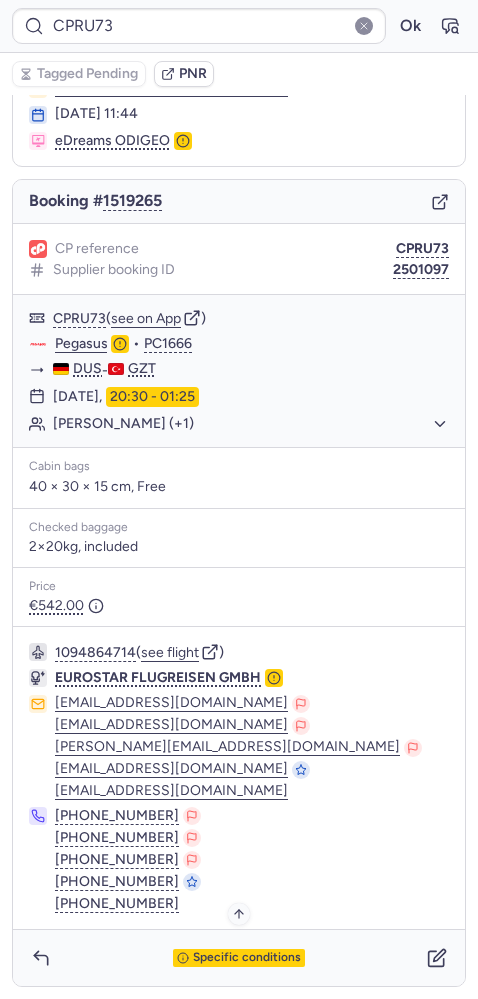 click on "Specific conditions" at bounding box center [247, 958] 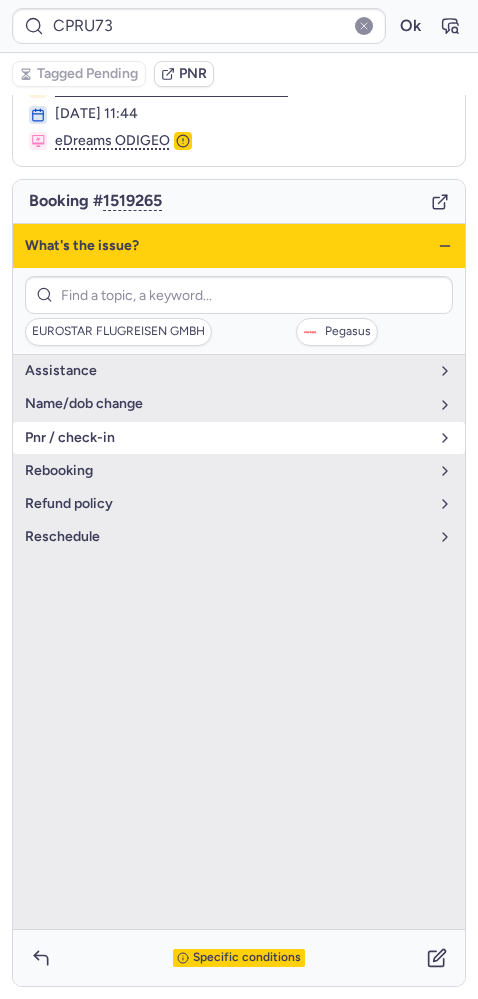 click on "pnr / check-in" at bounding box center [227, 438] 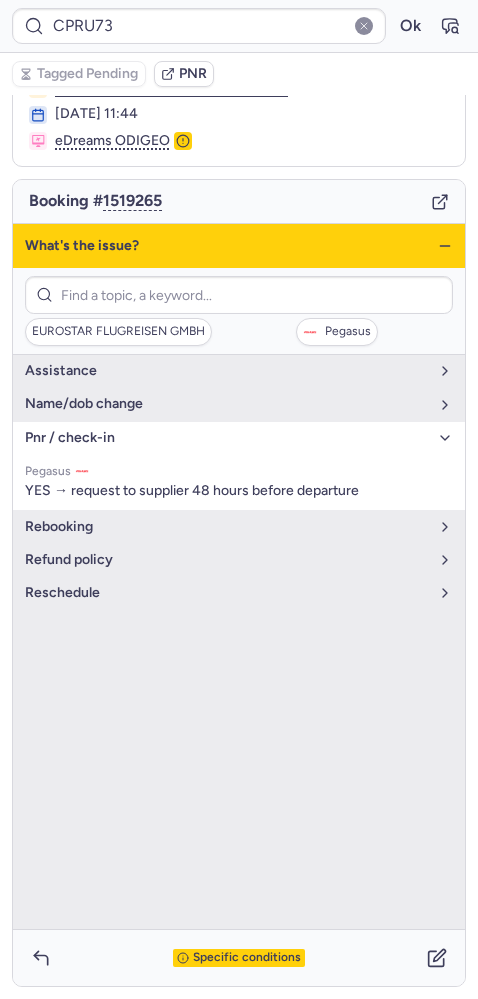 click 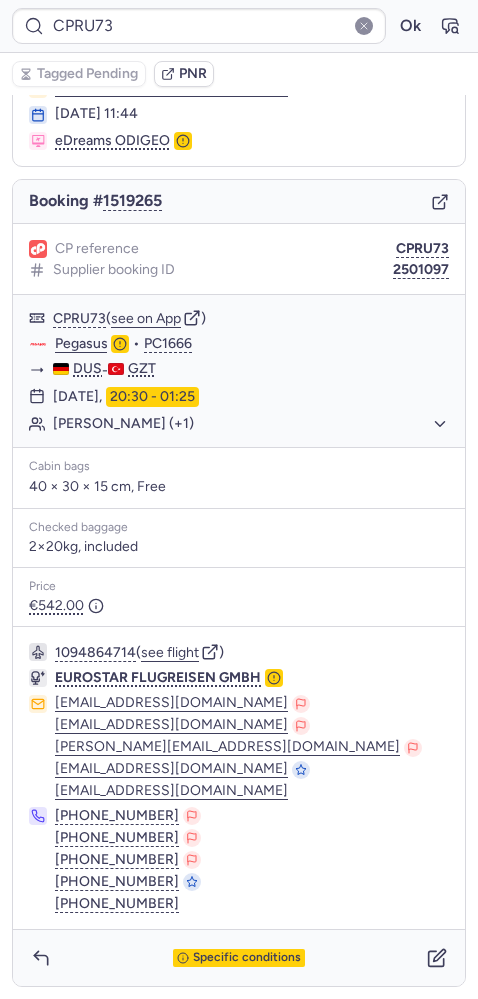 type on "CPPIEL" 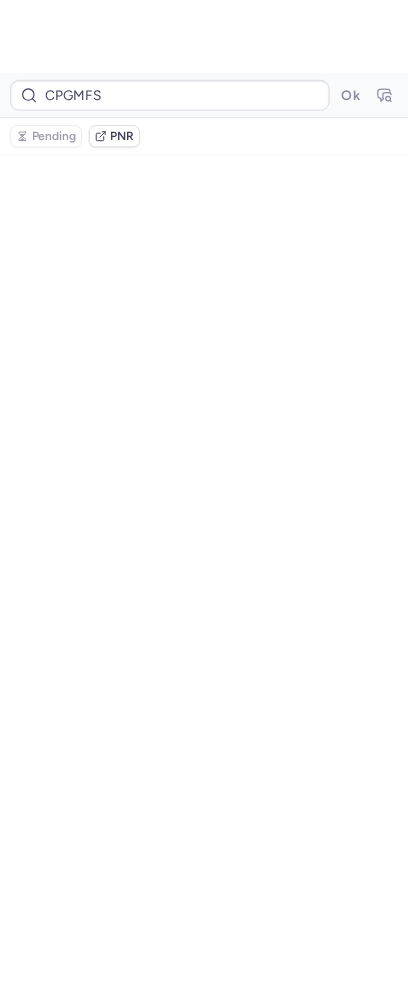 scroll, scrollTop: 0, scrollLeft: 0, axis: both 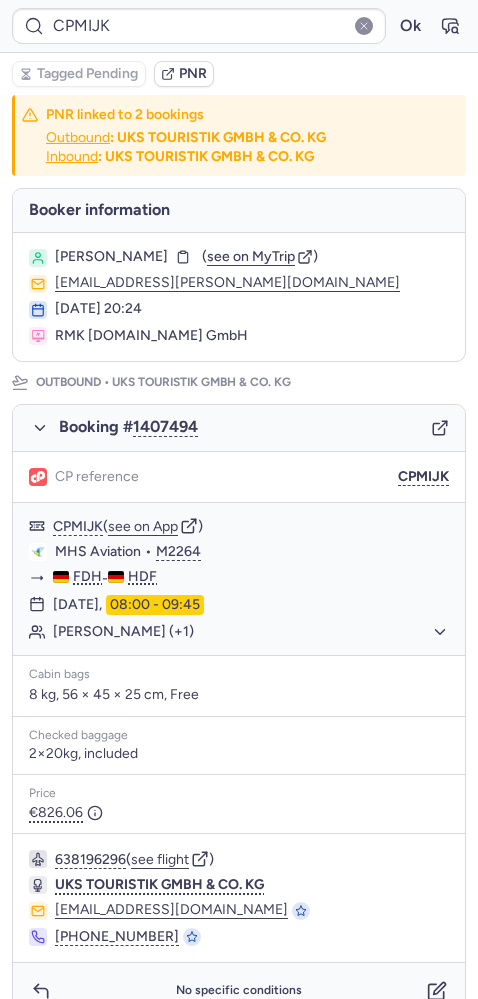 type on "CPTQJV" 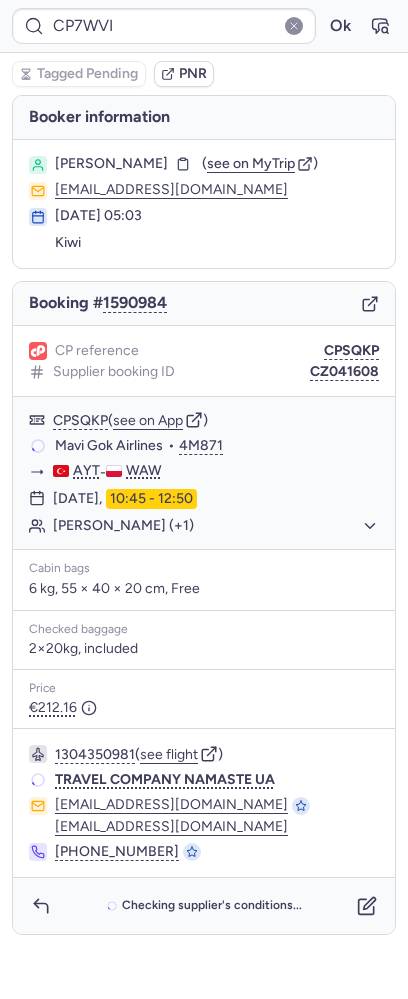 type on "CPONGF" 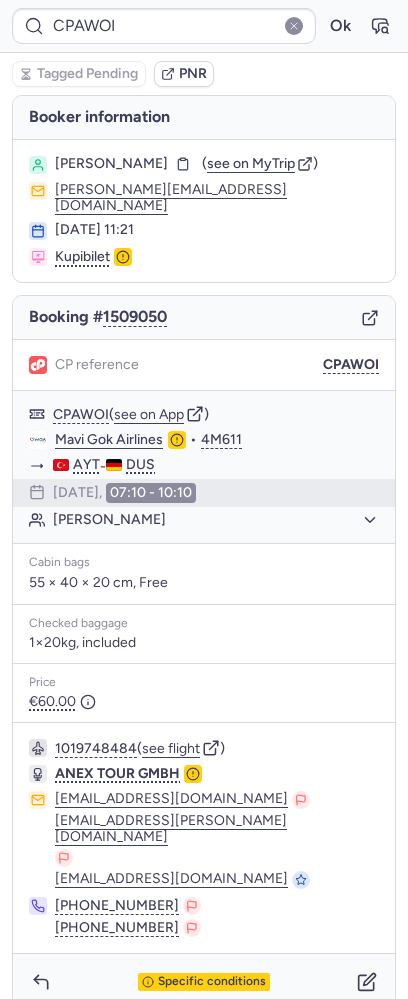type on "CPGTAT" 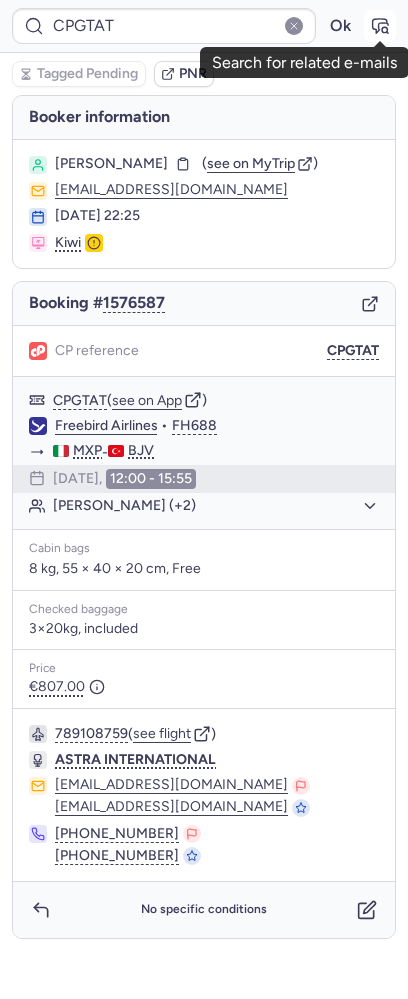 click 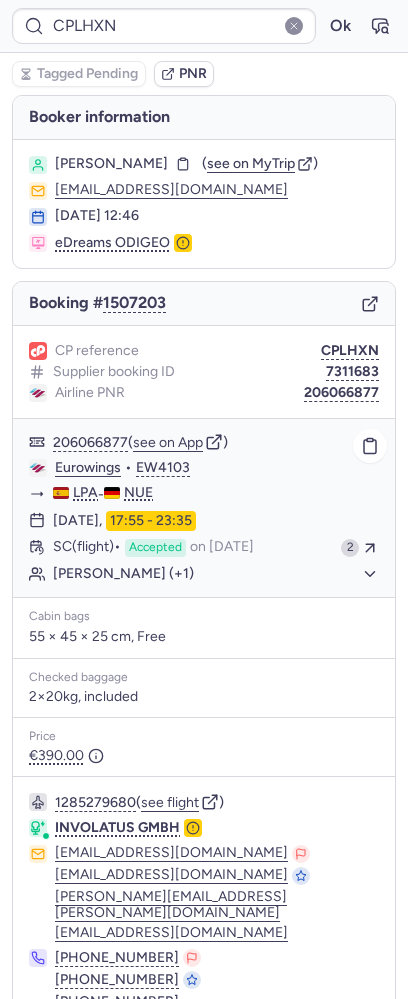 click on "[PERSON_NAME] (+1)" 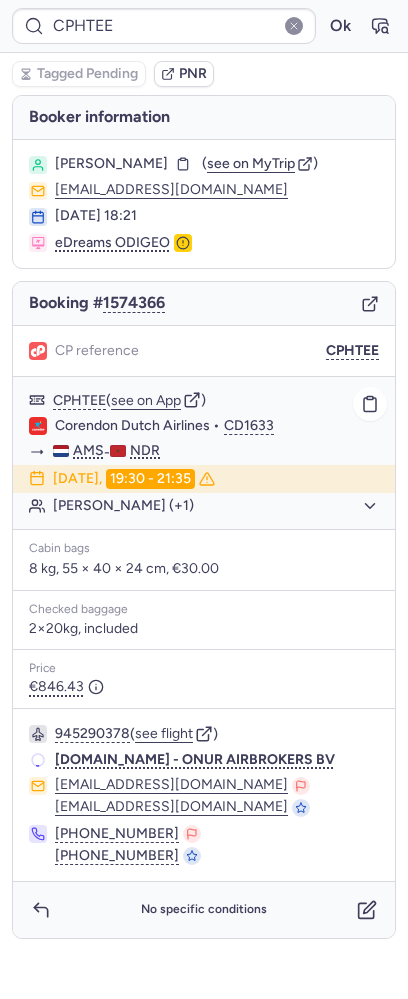 click on "[PERSON_NAME] (+1)" 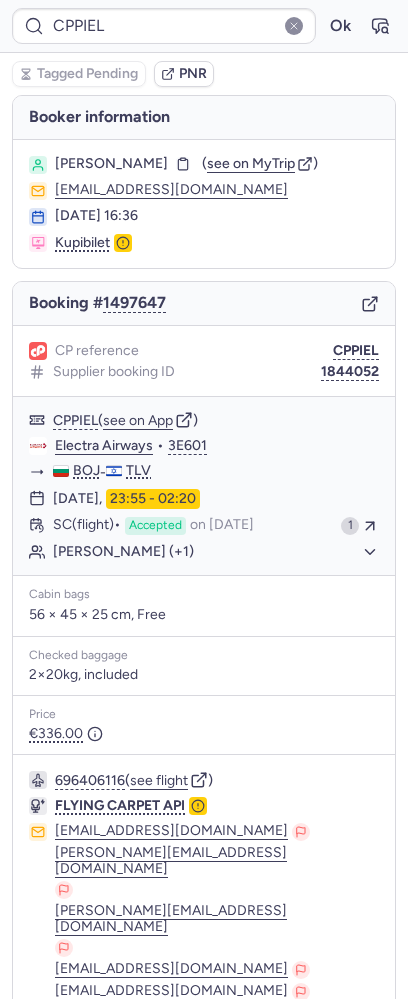 type on "CPGF7D" 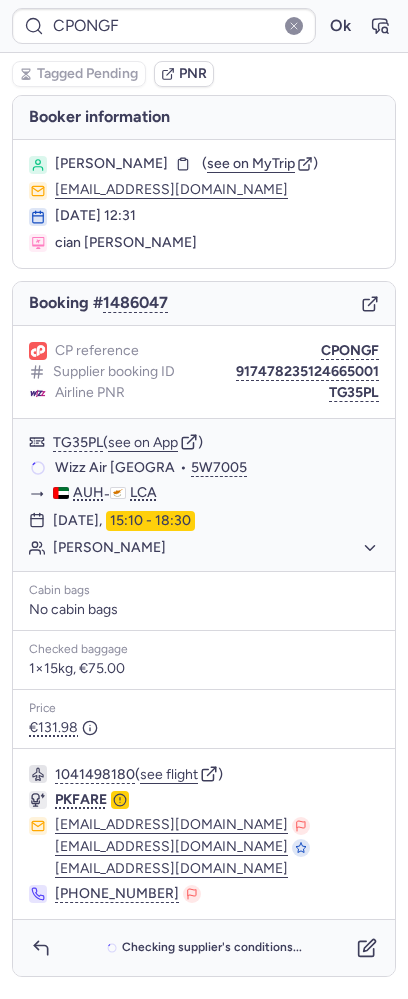 type on "CZ041608" 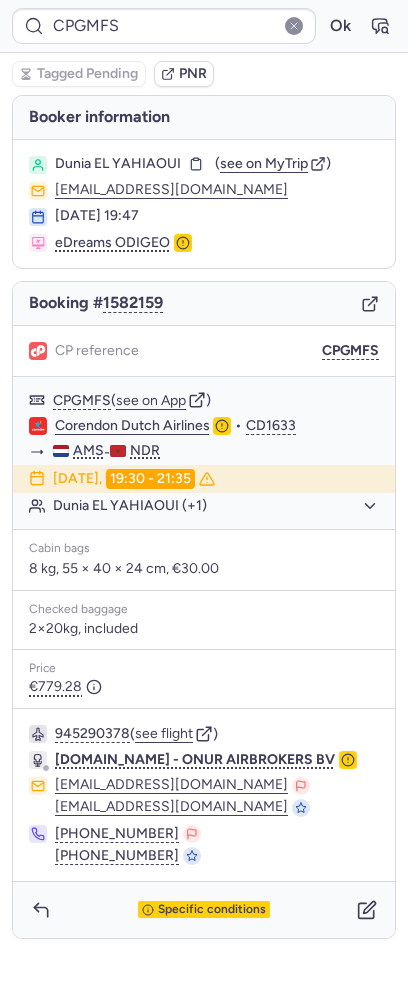 click on "Specific conditions" at bounding box center (204, 910) 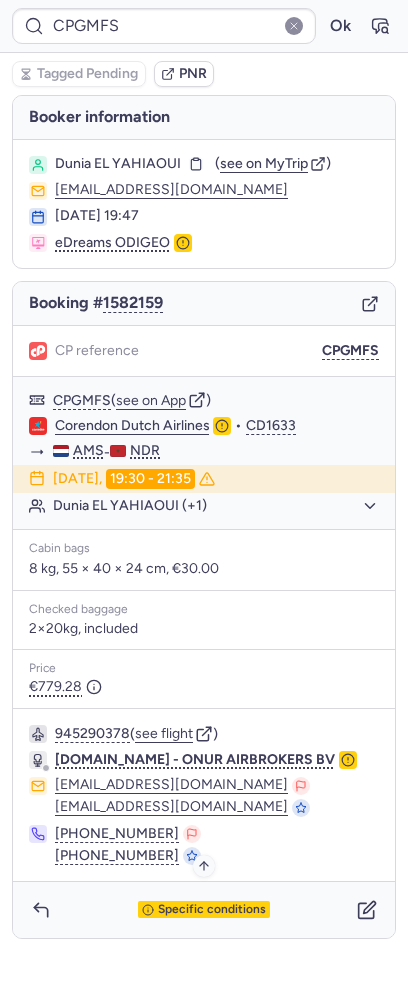 click on "Specific conditions" at bounding box center [212, 910] 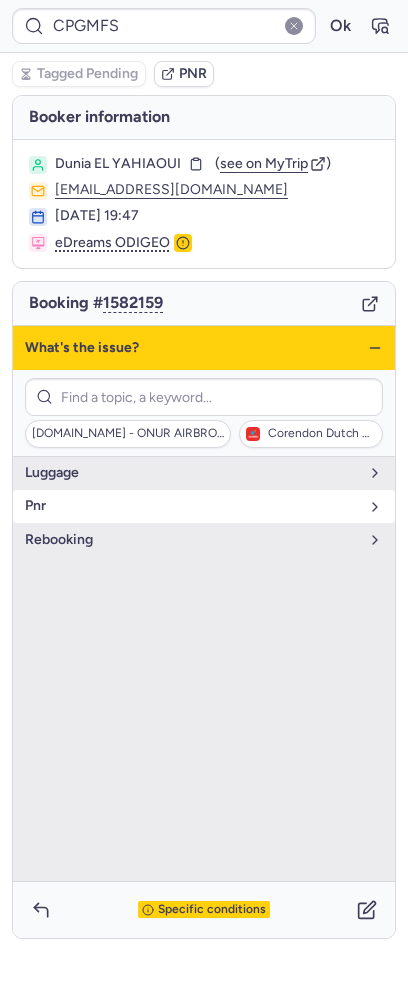 click on "pnr" at bounding box center (204, 506) 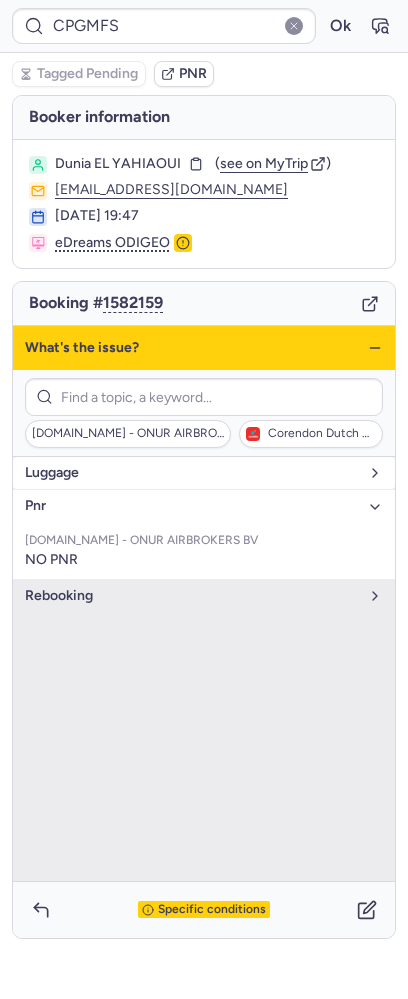 click on "luggage" at bounding box center [192, 473] 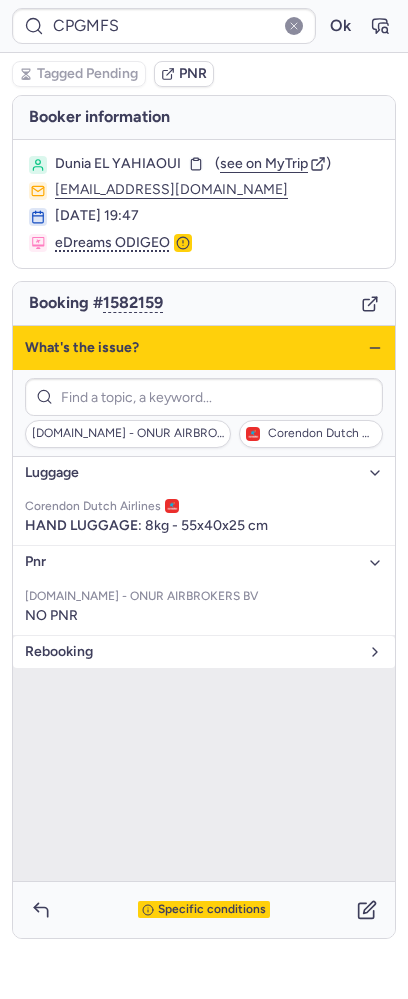 click on "rebooking" at bounding box center [192, 652] 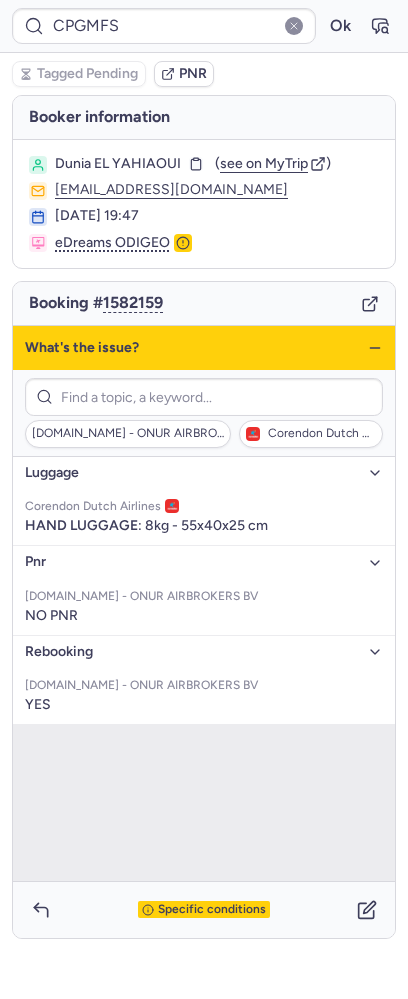 click on "[DOMAIN_NAME] - ONUR AIRBROKERS BV  Corendon Dutch Airlines" at bounding box center [204, 413] 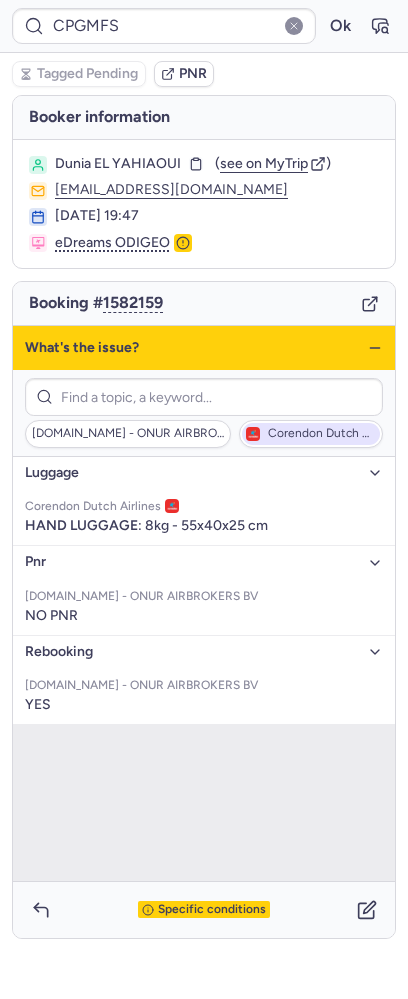 click on "Corendon Dutch Airlines" at bounding box center (322, 434) 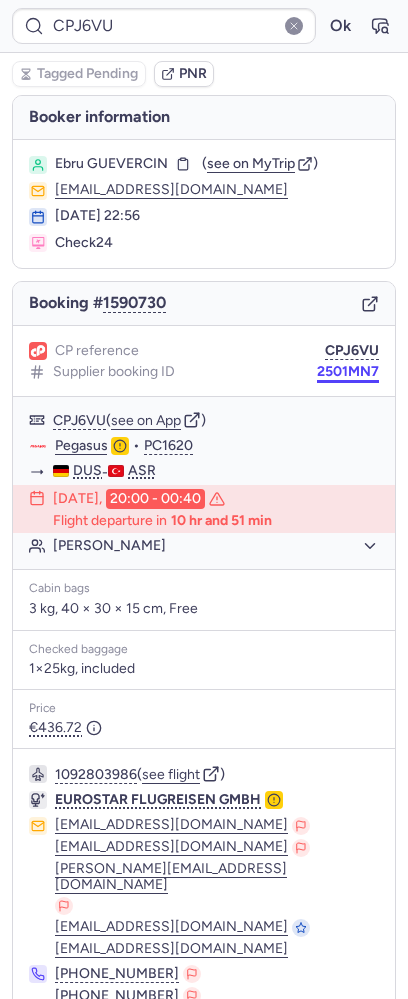click on "2501MN7" at bounding box center (348, 372) 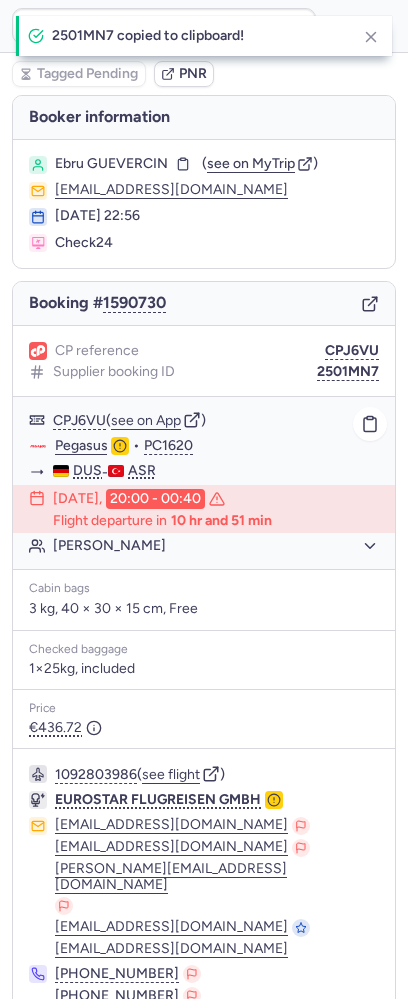 click on "Pegasus" 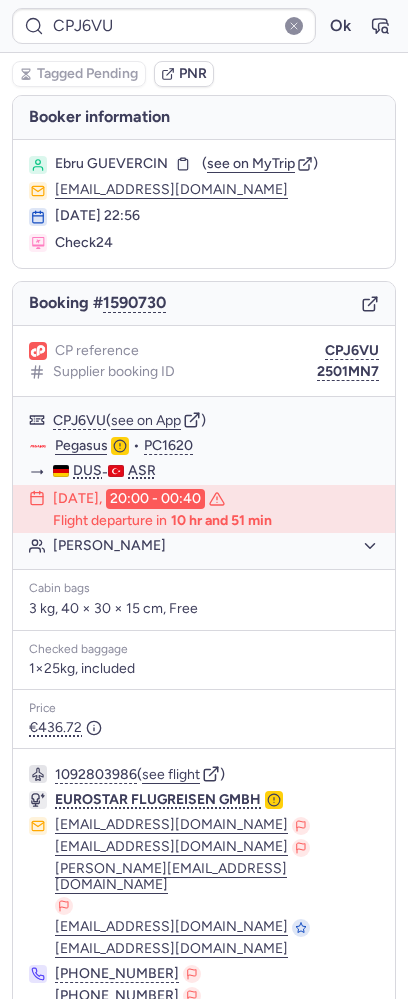 click on "Ebru GUEVERCIN" at bounding box center [111, 164] 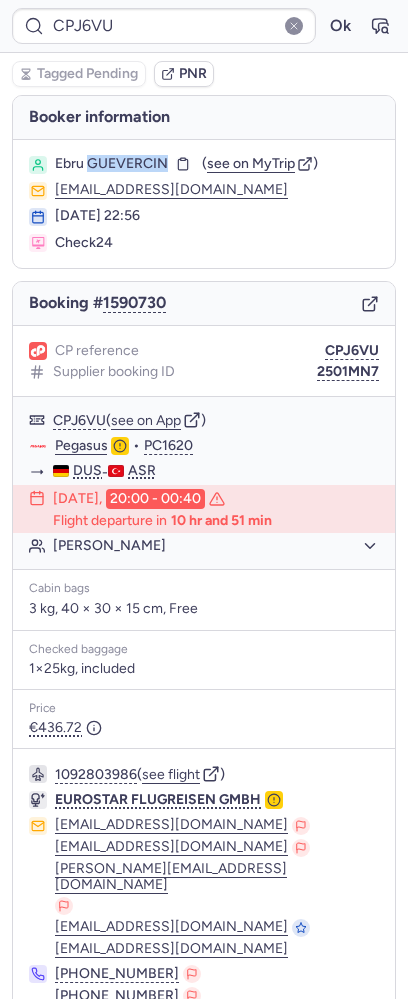 click on "Ebru GUEVERCIN" at bounding box center [111, 164] 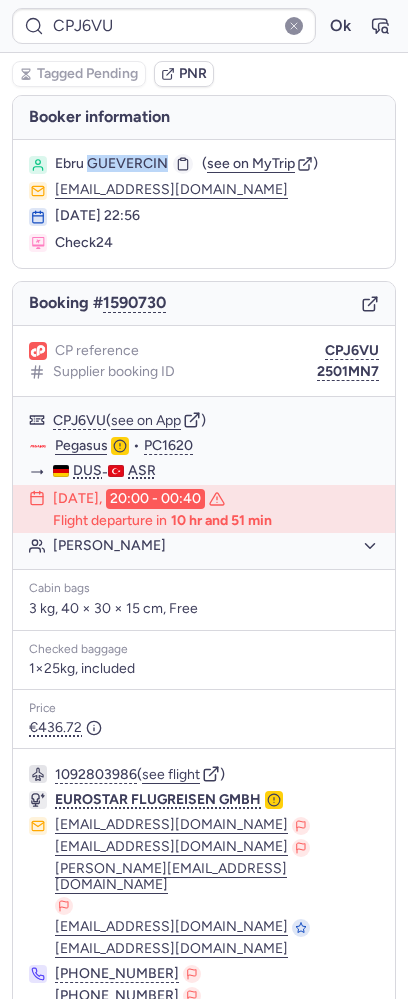 click 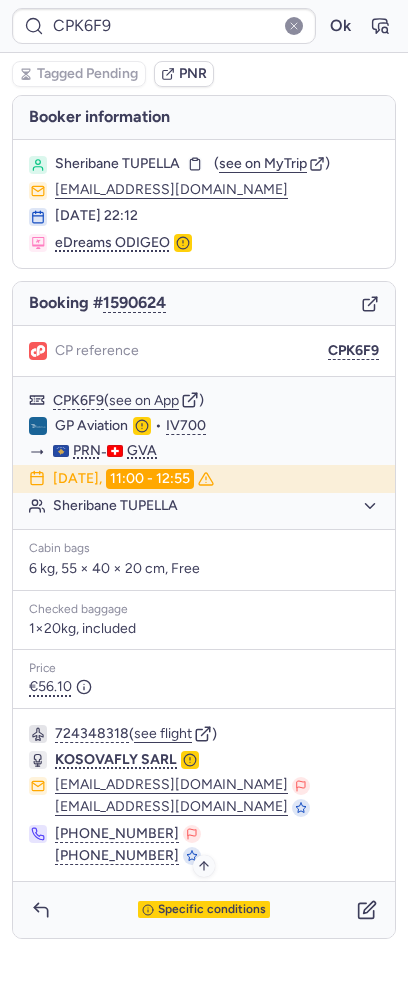 click on "Specific conditions" at bounding box center [212, 910] 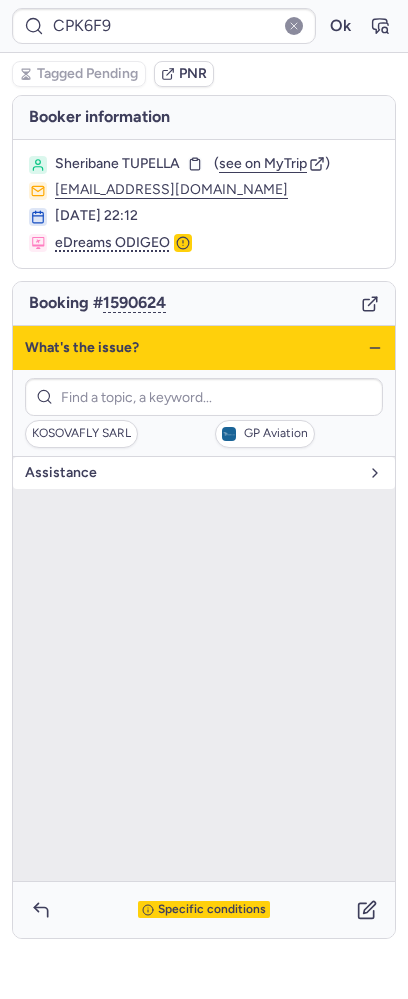 click on "assistance" at bounding box center [192, 473] 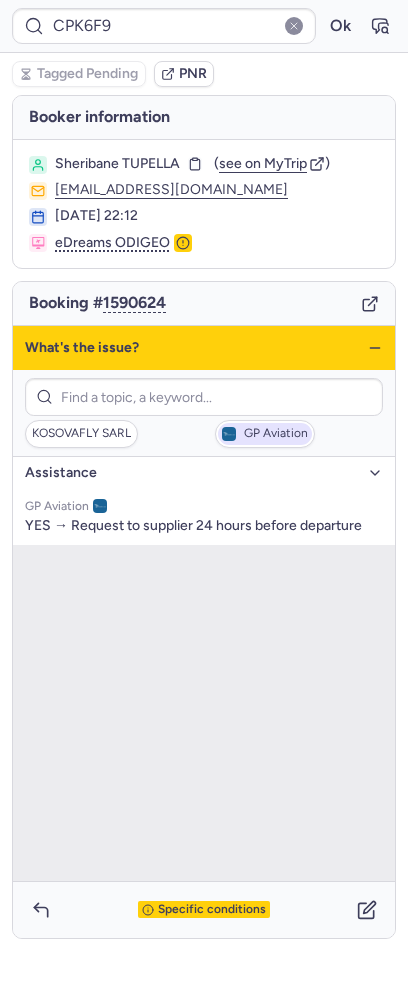 click on "GP Aviation" at bounding box center [276, 434] 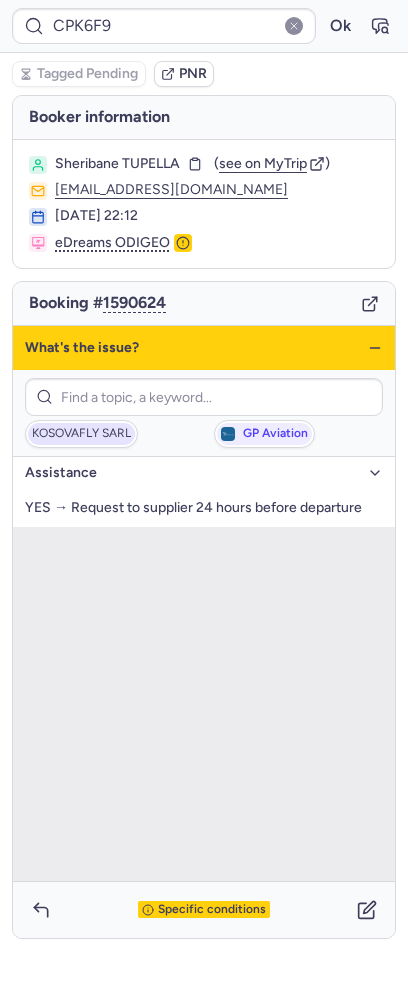 click on "KOSOVAFLY SARL" at bounding box center [81, 434] 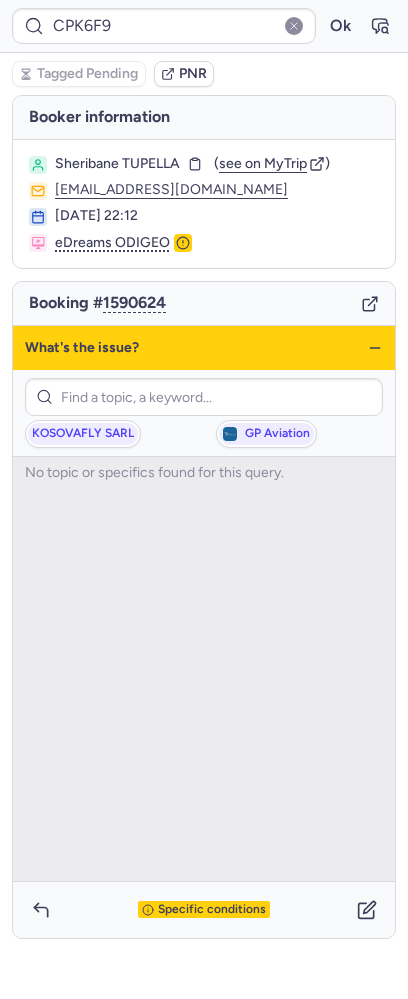 click 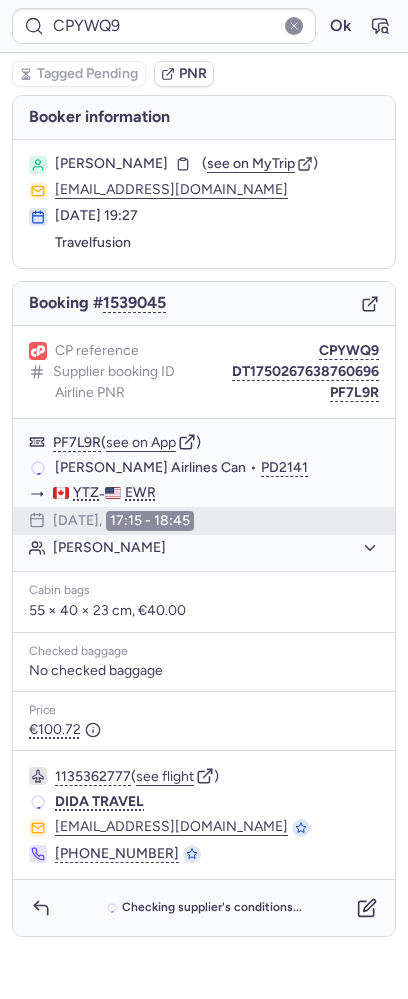 scroll, scrollTop: 0, scrollLeft: 0, axis: both 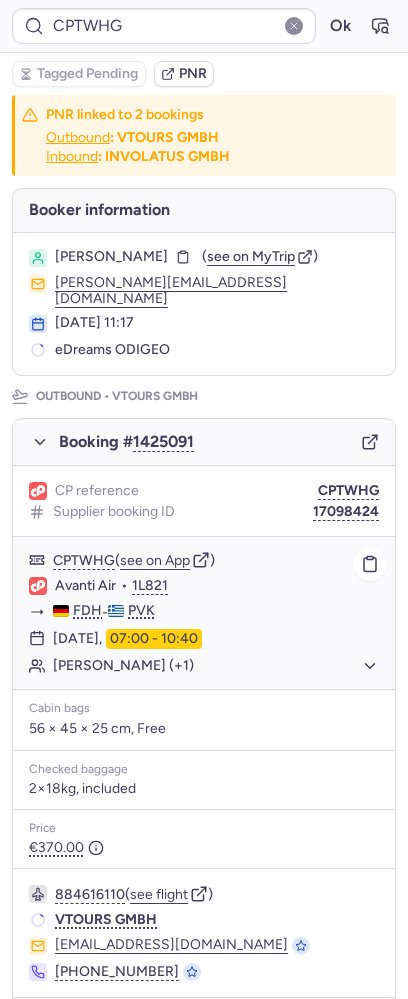 click on "Avanti Air" 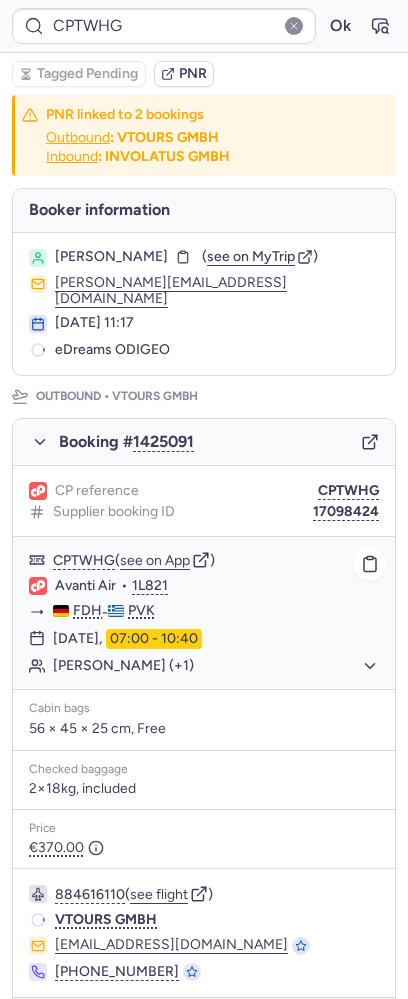 click on "Avanti Air" 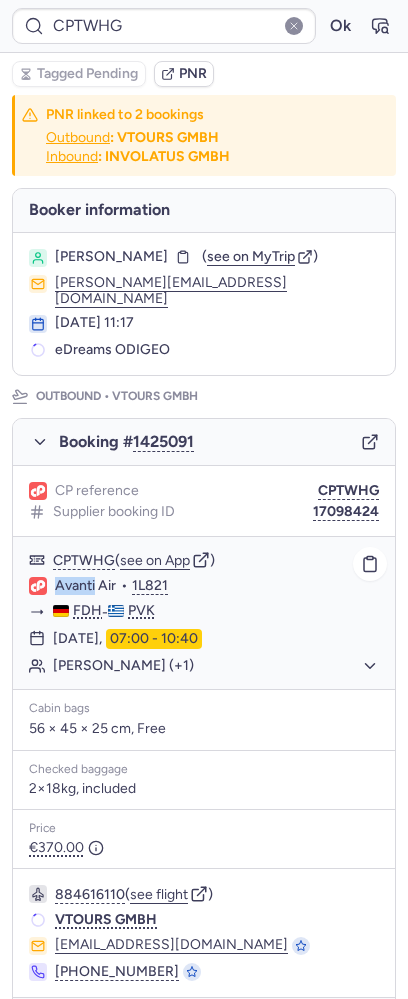 click on "Avanti Air" 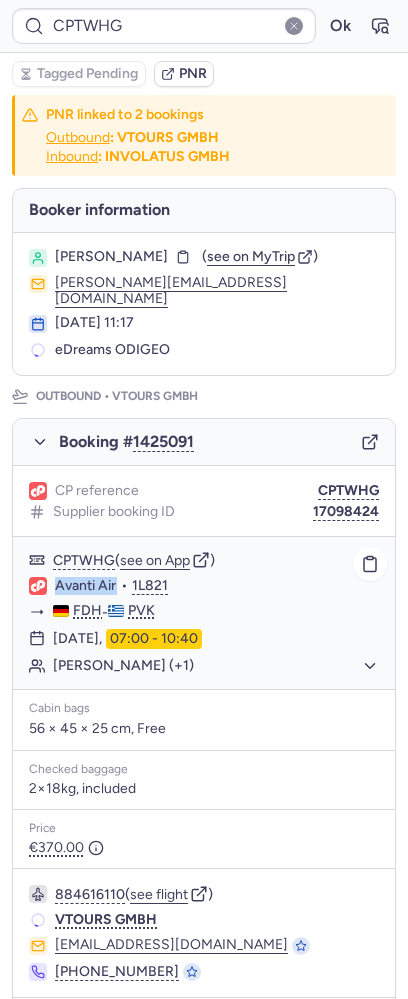 click on "Avanti Air" 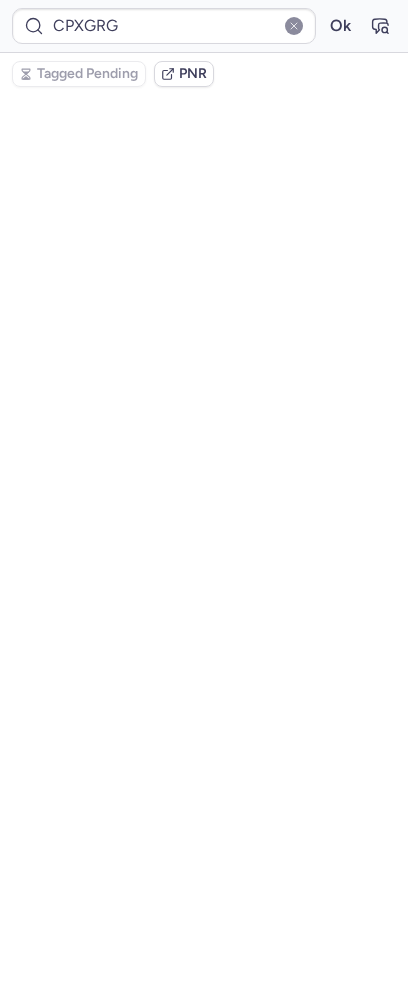 scroll, scrollTop: 118, scrollLeft: 0, axis: vertical 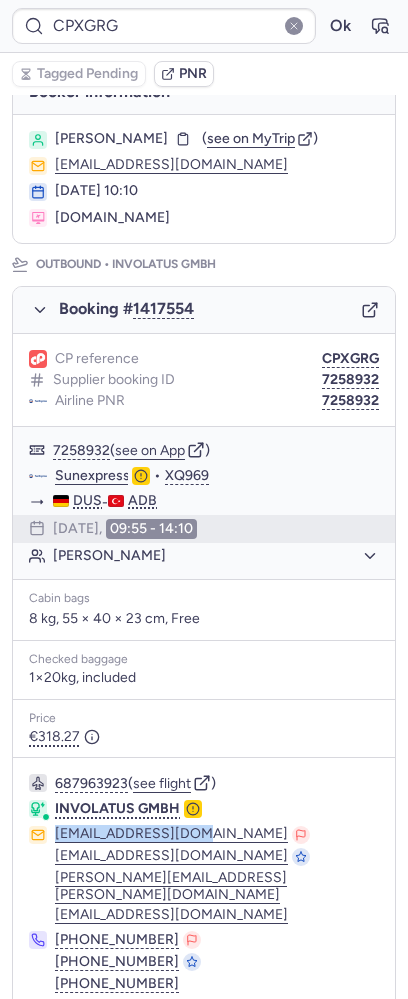 copy on "[EMAIL_ADDRESS][DOMAIN_NAME]" 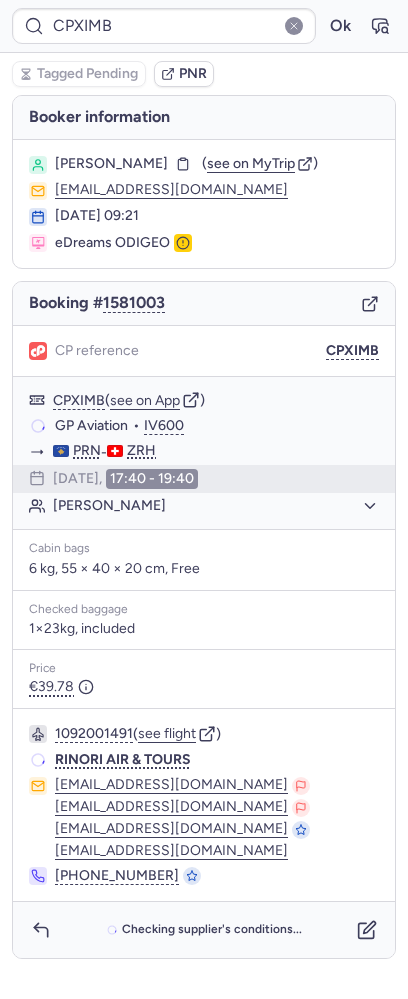scroll, scrollTop: 0, scrollLeft: 0, axis: both 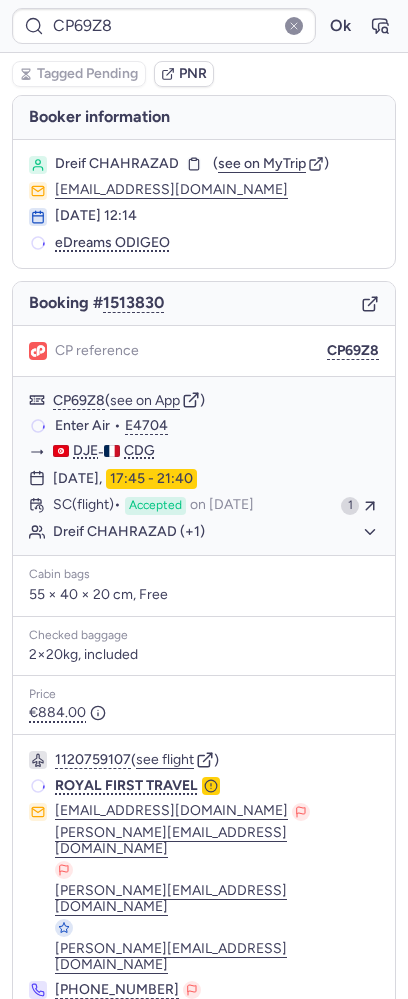type on "CPJWGQ" 